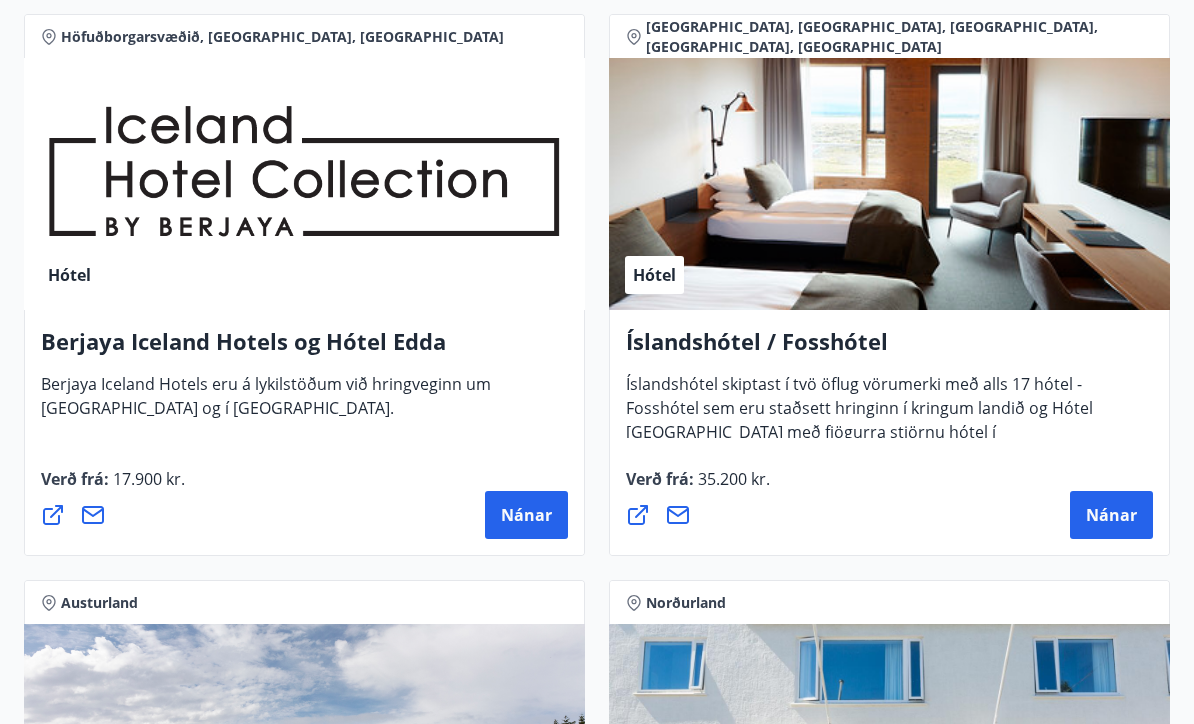 scroll, scrollTop: 3752, scrollLeft: 0, axis: vertical 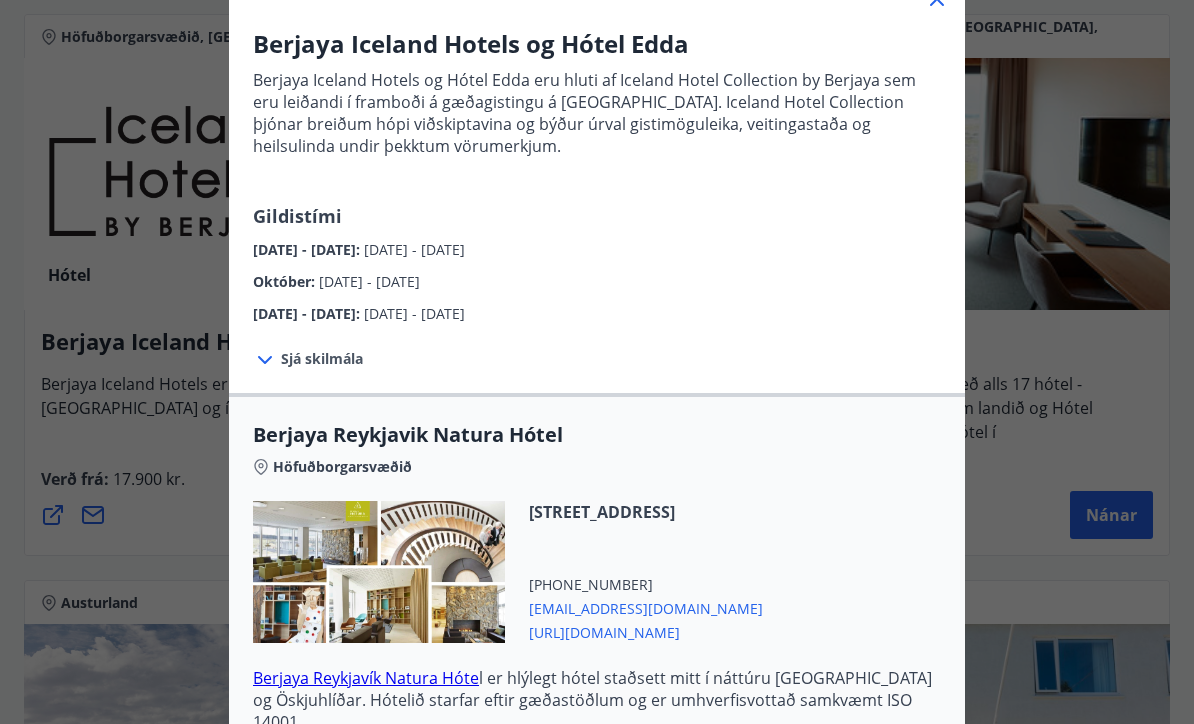 click 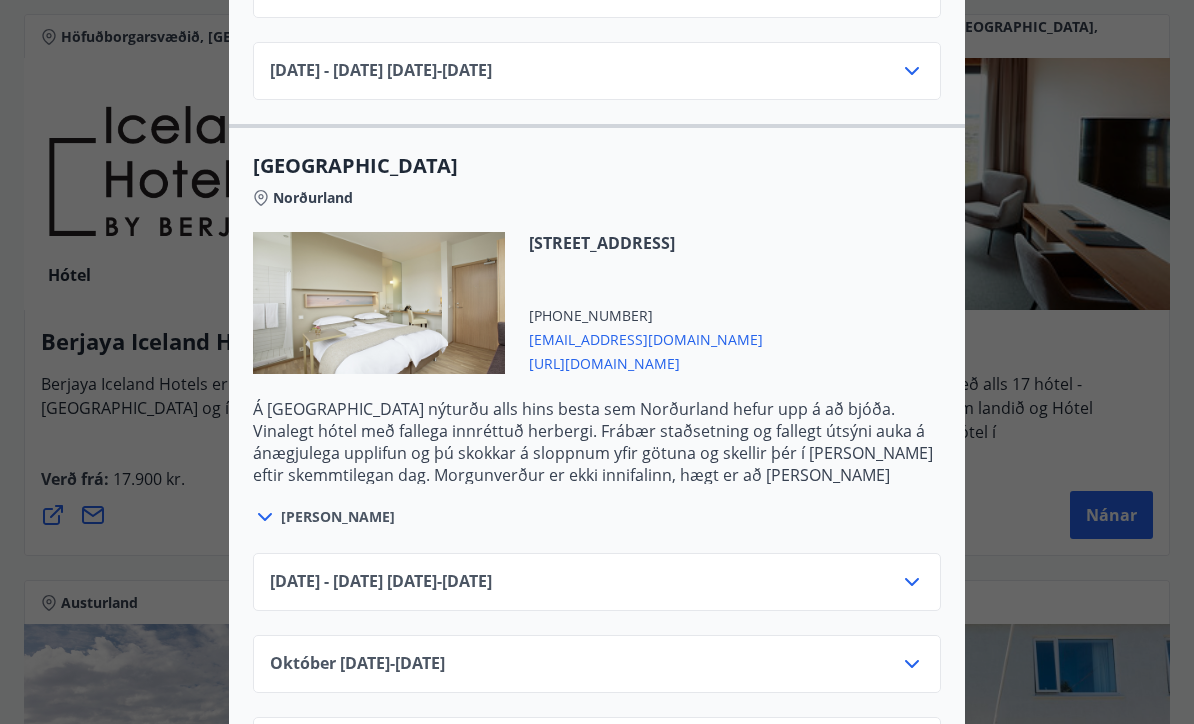 scroll, scrollTop: 1255, scrollLeft: 0, axis: vertical 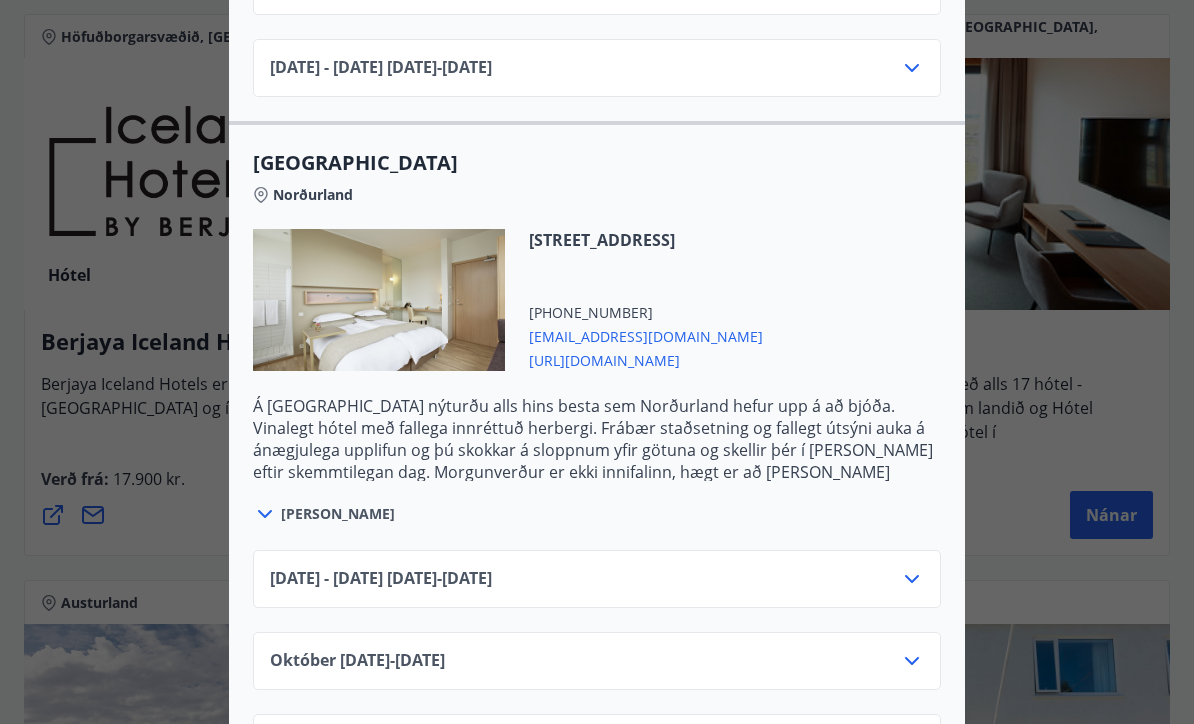 click 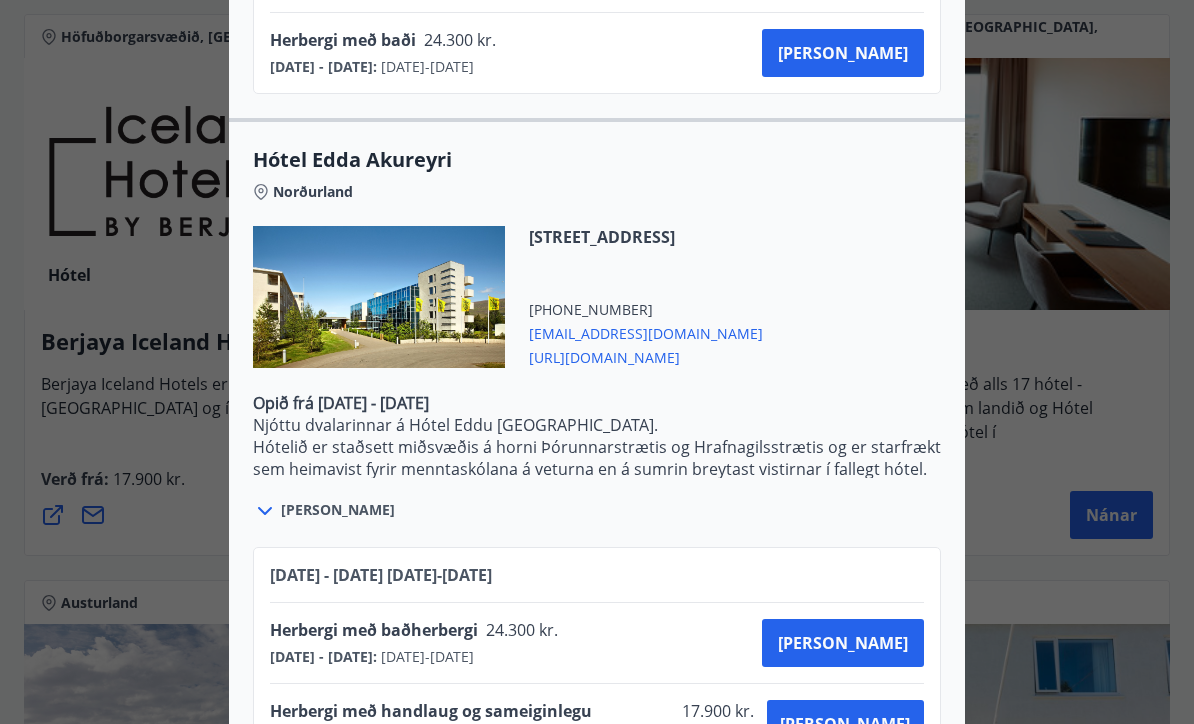 scroll, scrollTop: 4586, scrollLeft: 0, axis: vertical 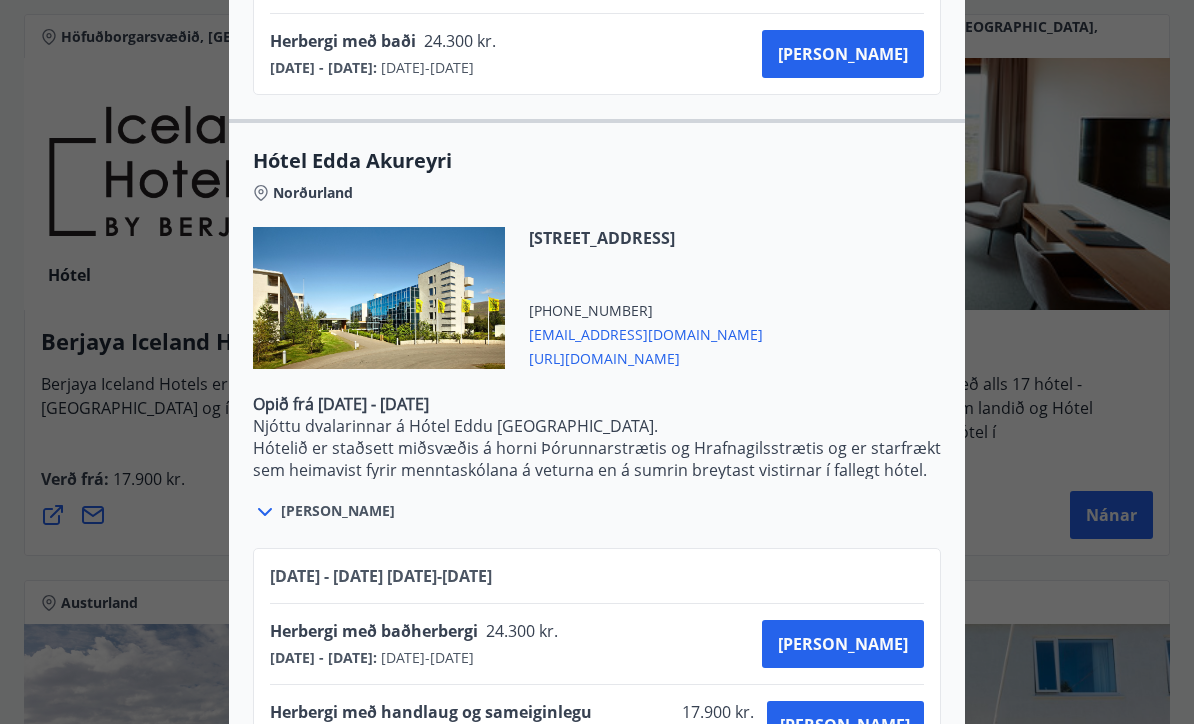 click 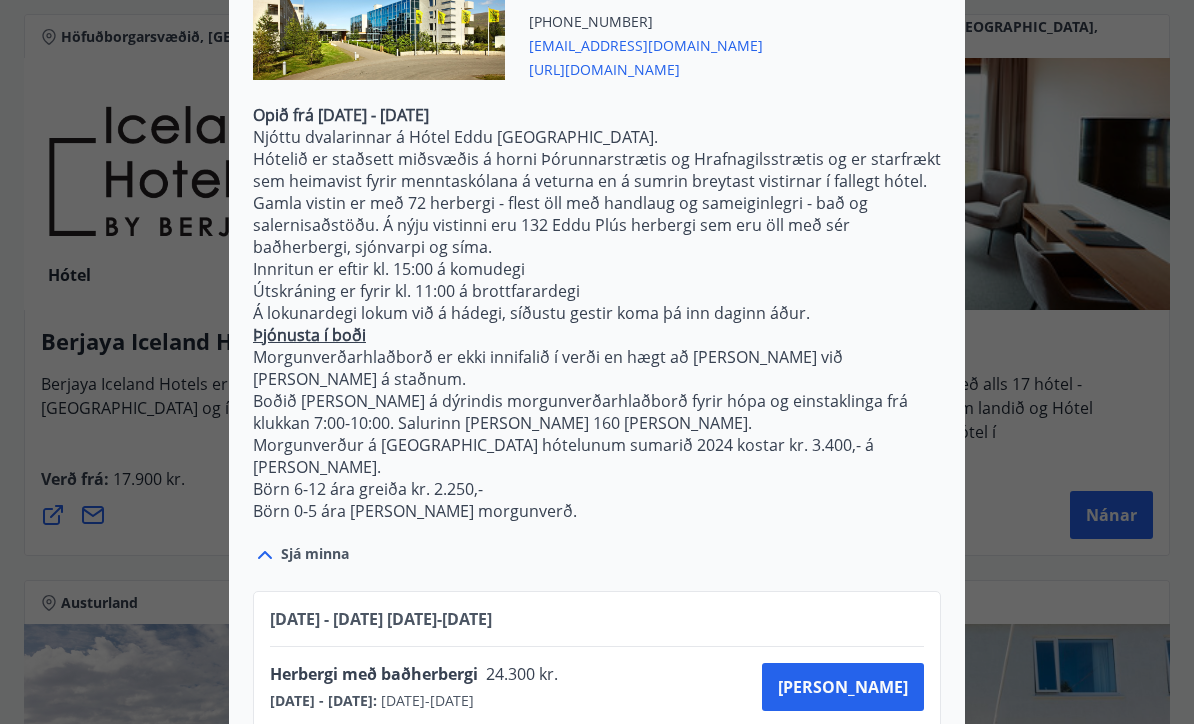 scroll, scrollTop: 4874, scrollLeft: 0, axis: vertical 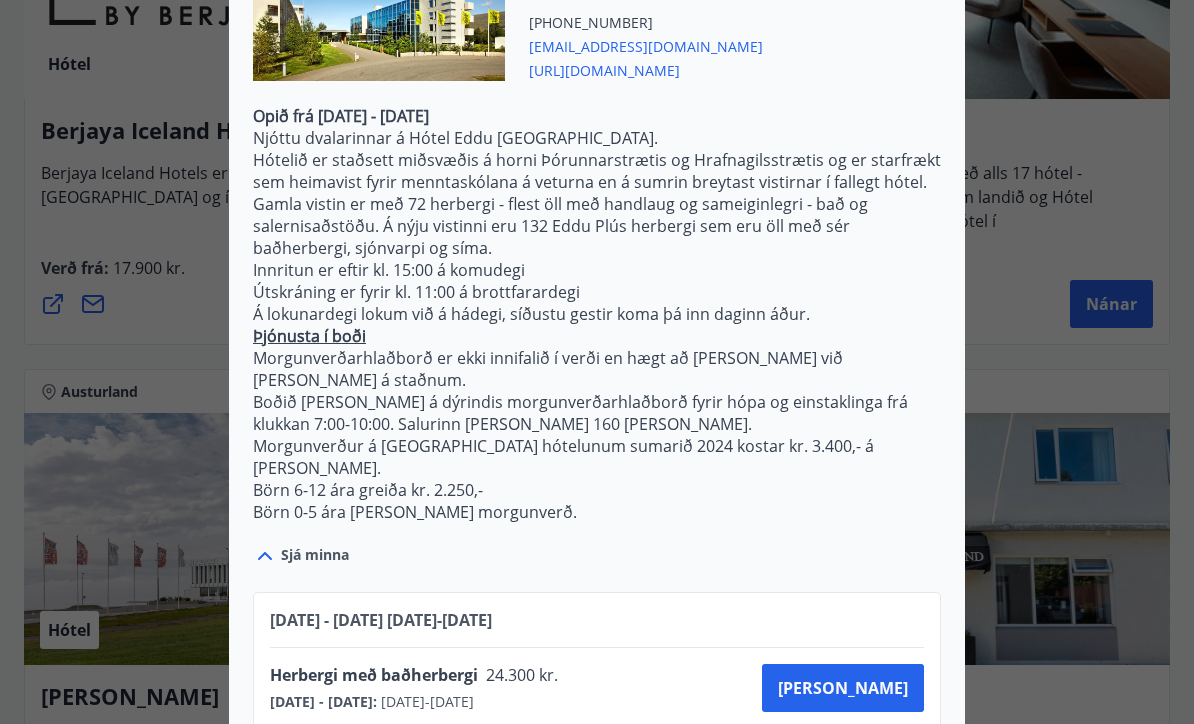 click on "[PERSON_NAME]" at bounding box center (843, 688) 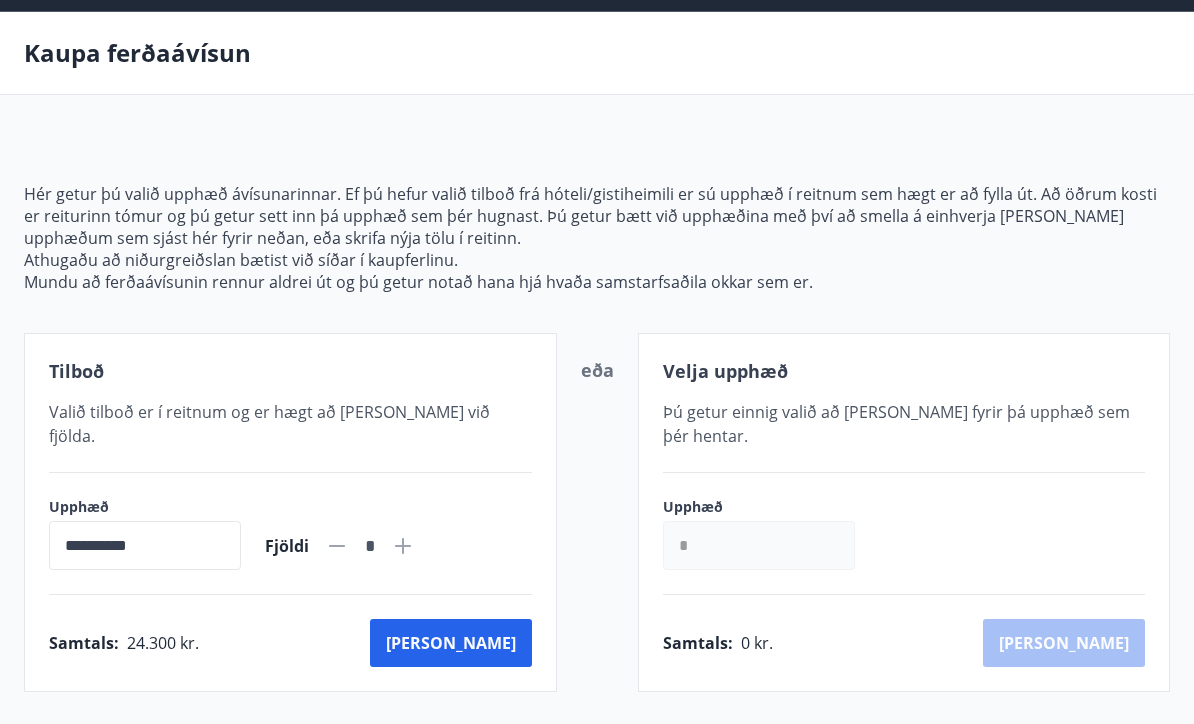 scroll, scrollTop: 65, scrollLeft: 0, axis: vertical 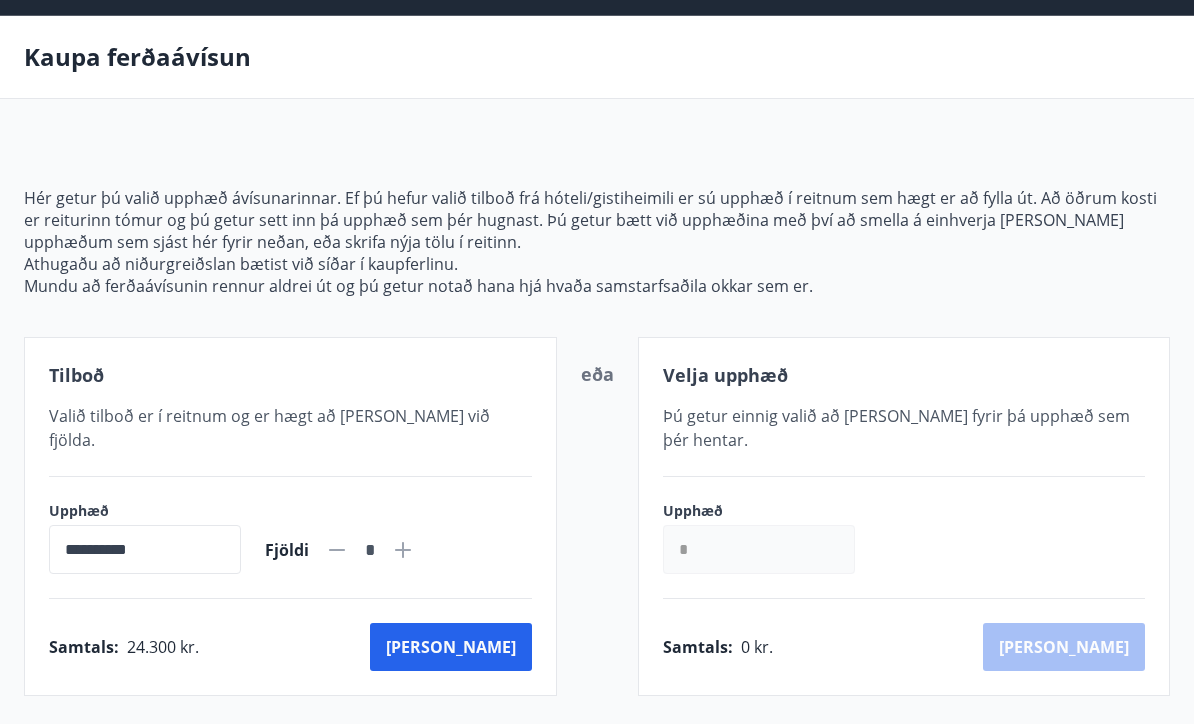 click 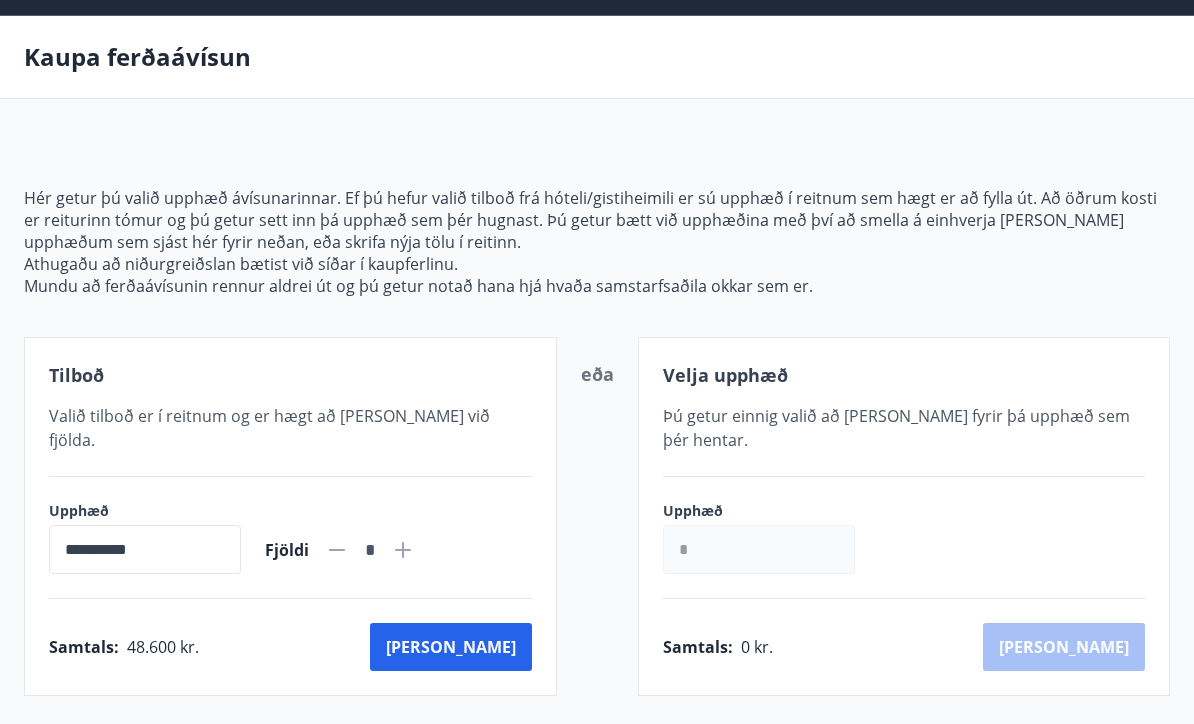 click 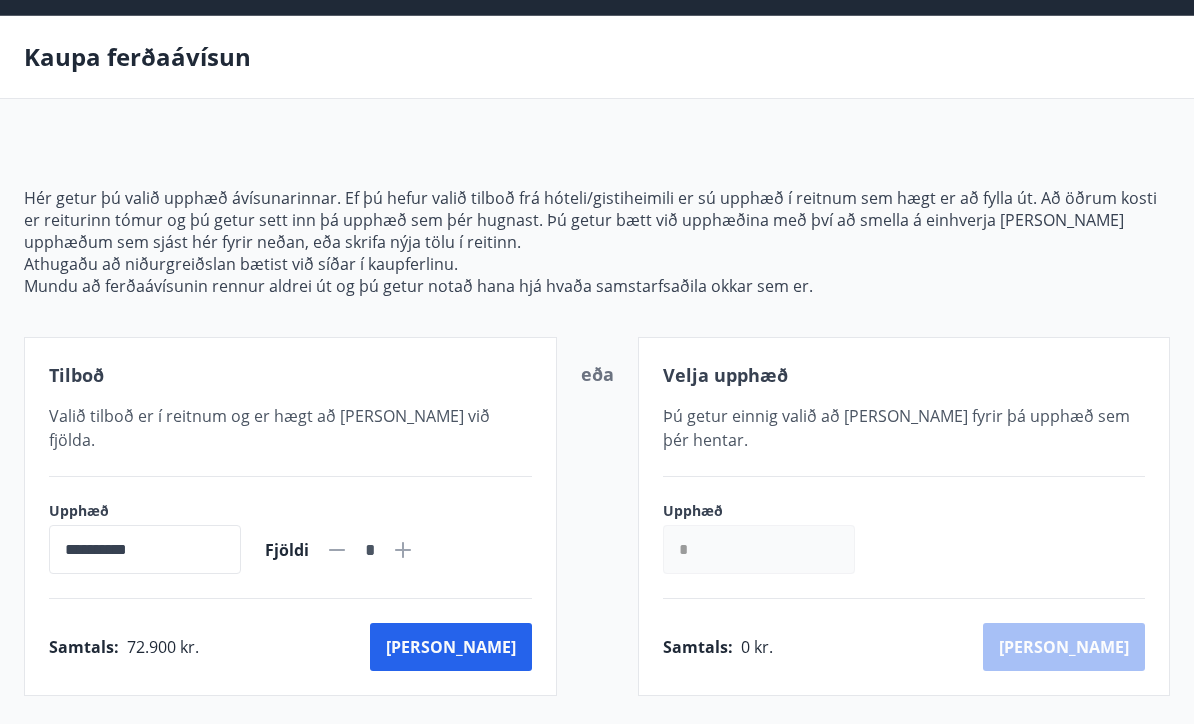 click on "*" at bounding box center [759, 549] 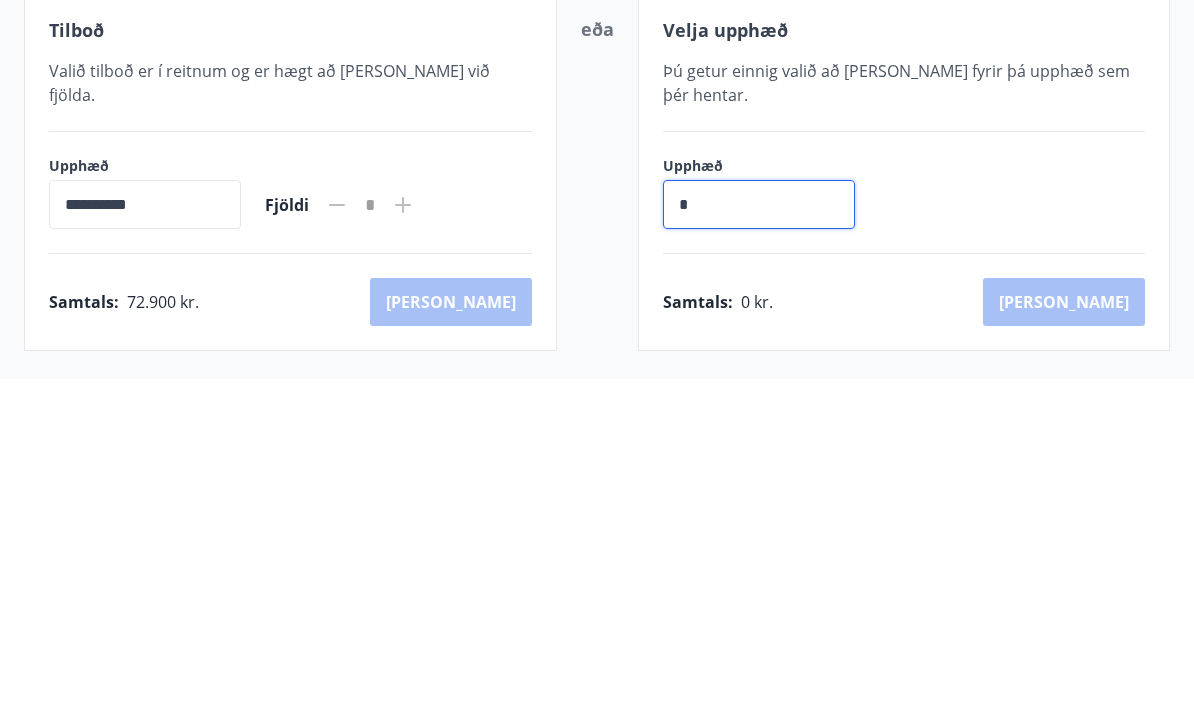 click on "*" at bounding box center (759, 549) 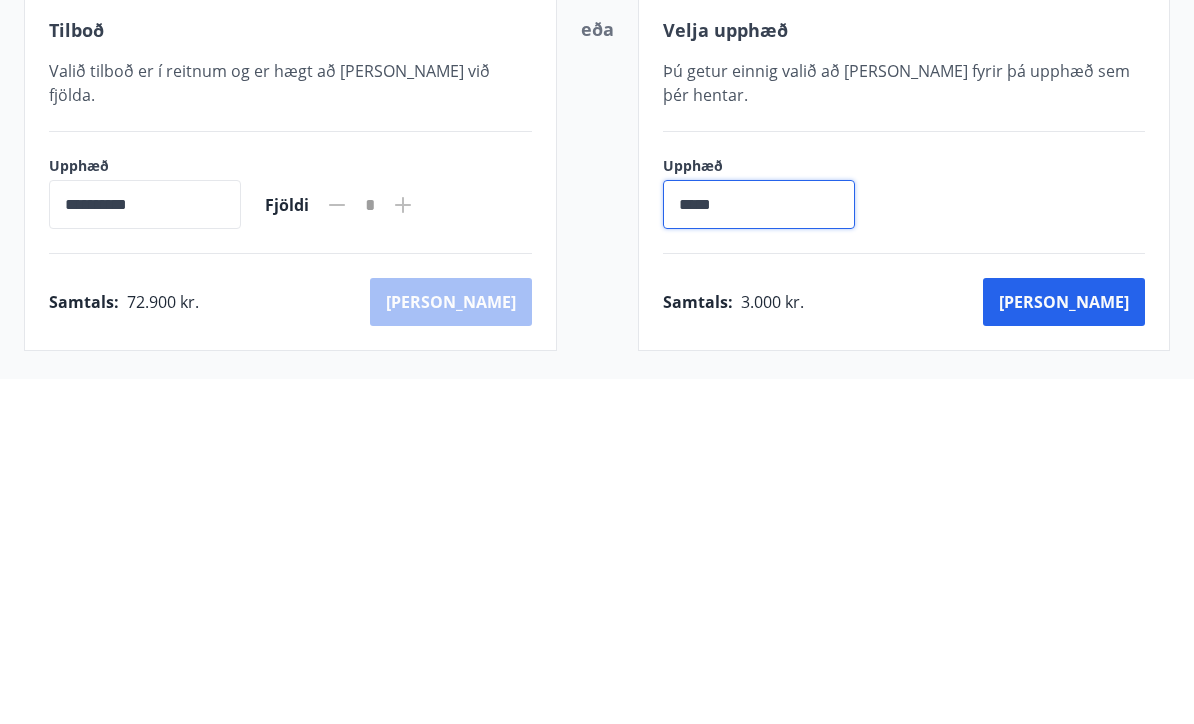 type on "******" 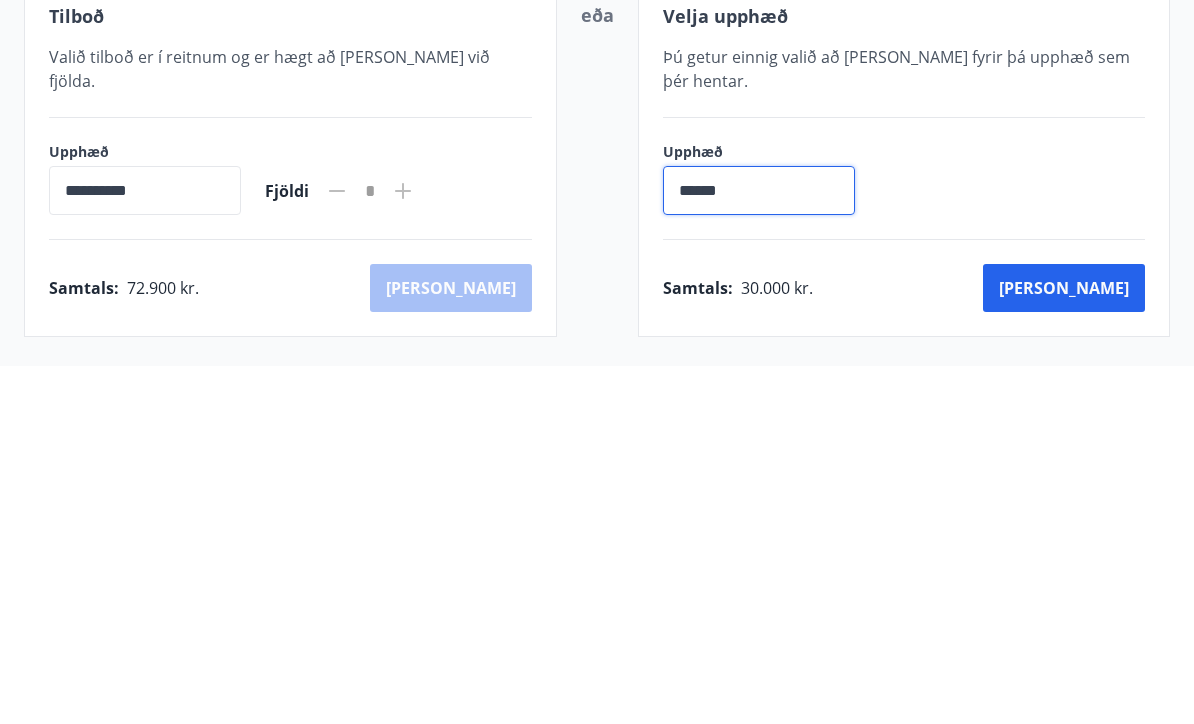 click on "[PERSON_NAME]" at bounding box center (1064, 647) 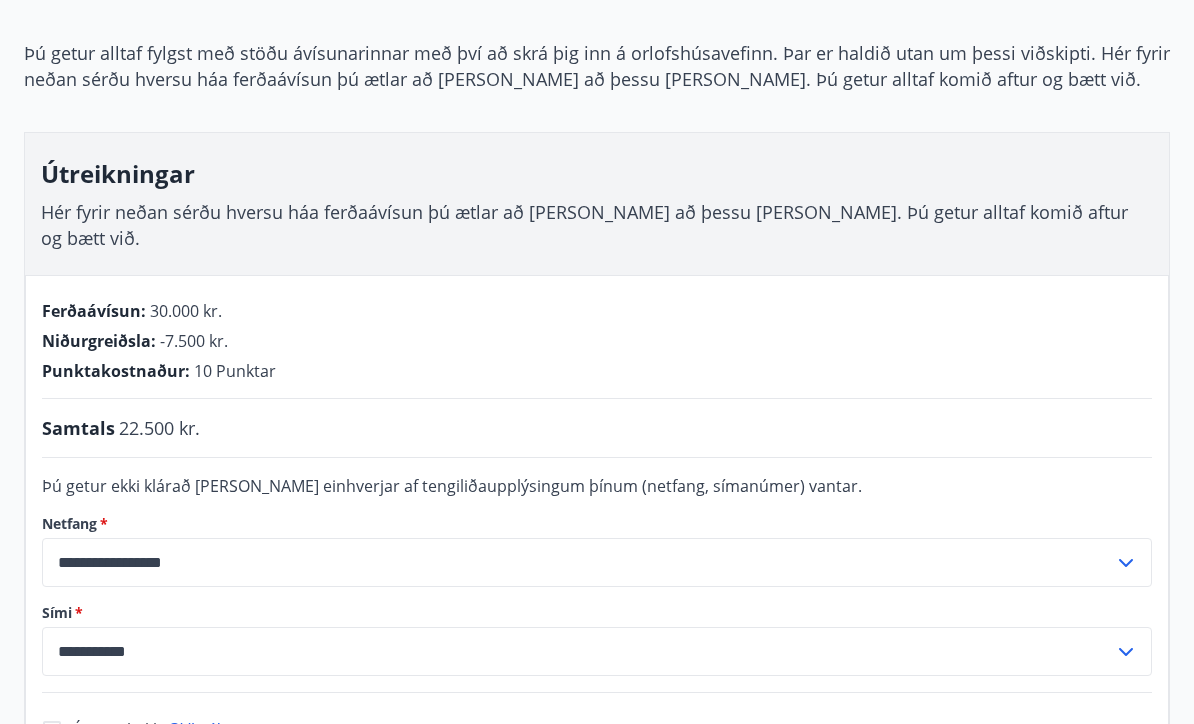 scroll, scrollTop: 0, scrollLeft: 0, axis: both 